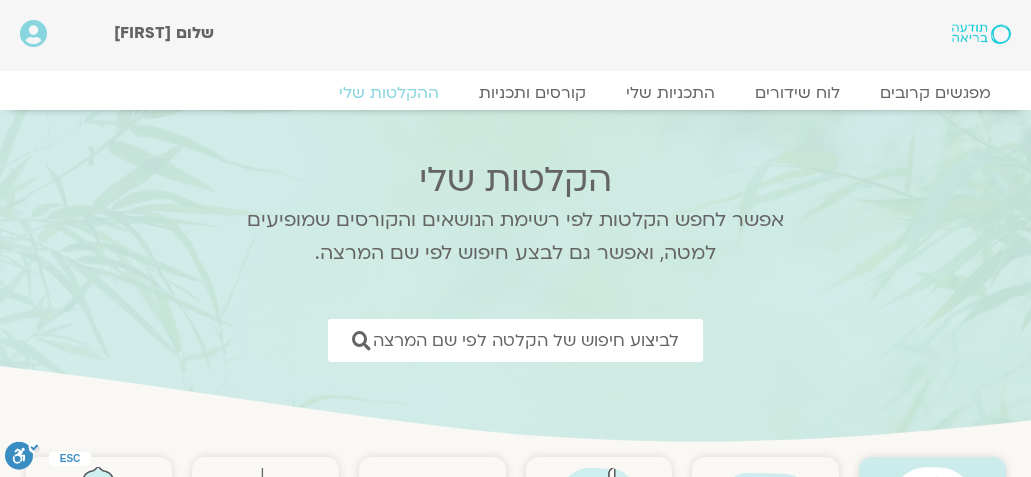 scroll, scrollTop: 0, scrollLeft: 0, axis: both 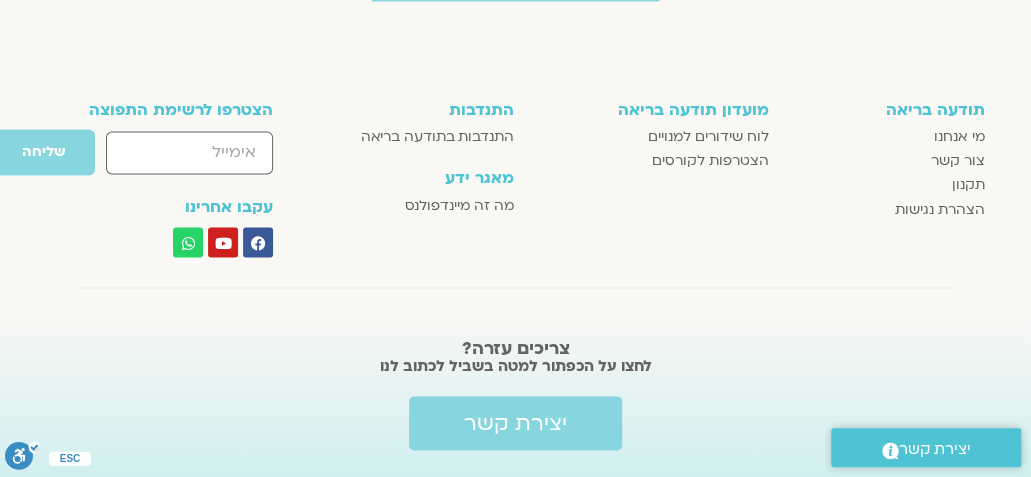 click on "מועדון תודעה בריאה
לוח שידורים למנויים
הצטרפות לקורסים
אימייל
שליחה" at bounding box center (651, 179) 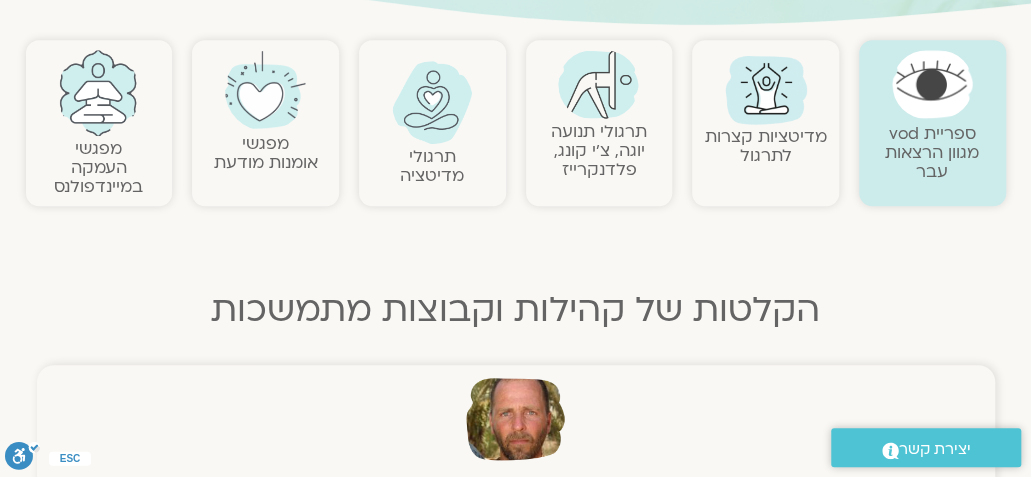 scroll, scrollTop: 400, scrollLeft: 0, axis: vertical 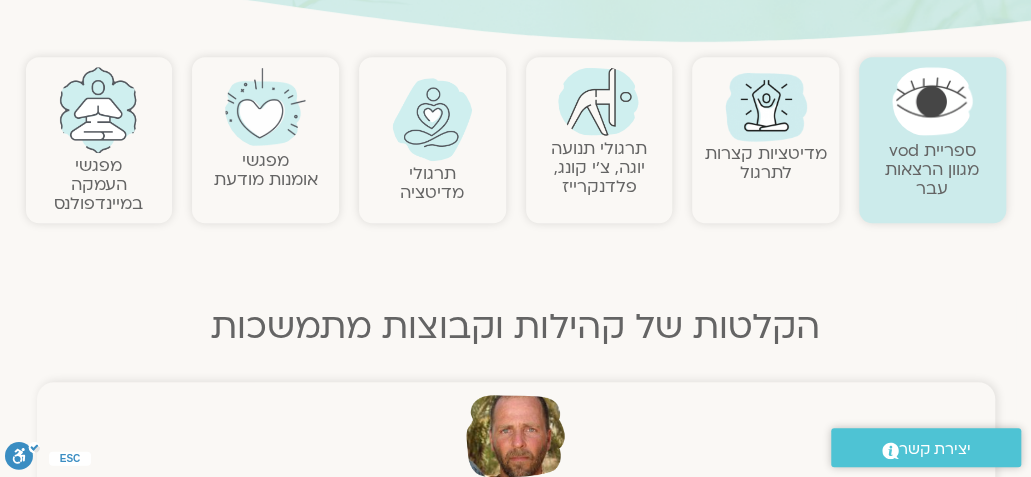 click on "מפגשי   העמקה במיינדפולנס" at bounding box center (98, 184) 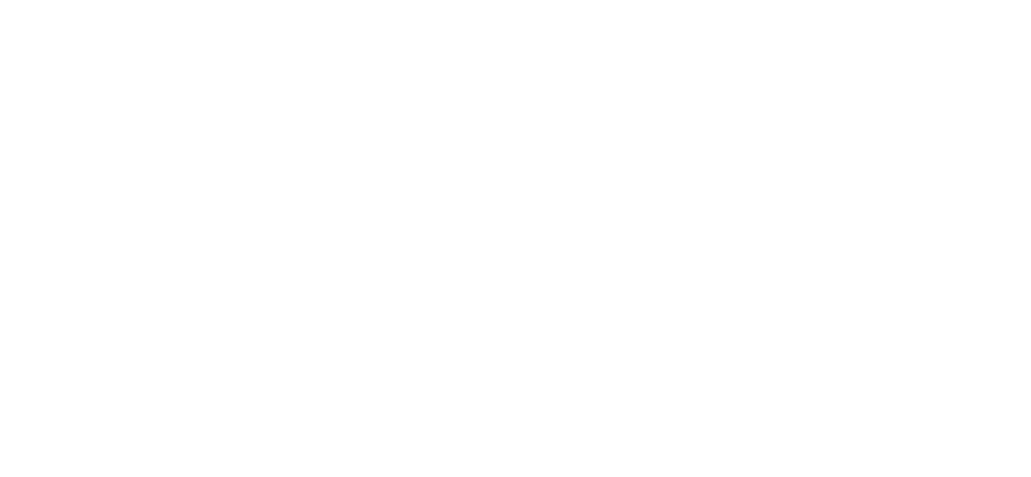 scroll, scrollTop: 0, scrollLeft: 0, axis: both 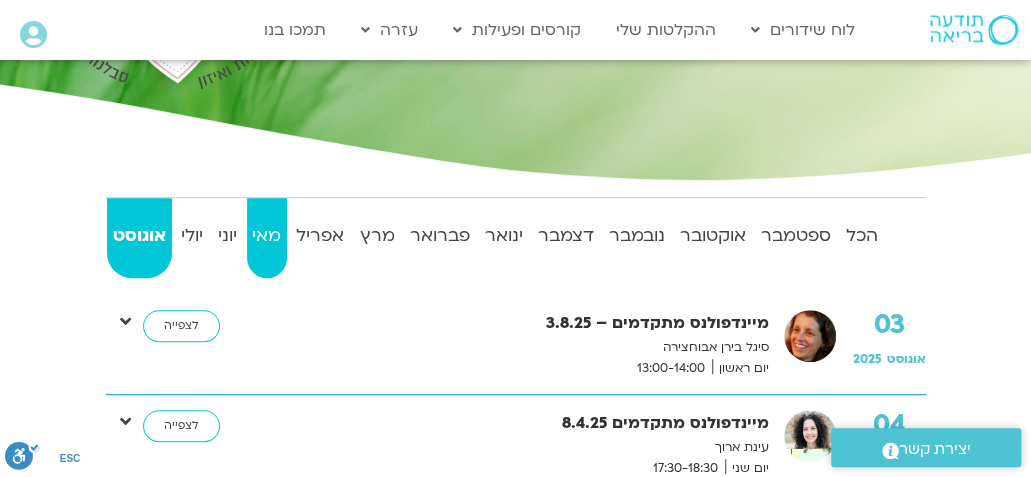 click on "מאי" at bounding box center (267, 236) 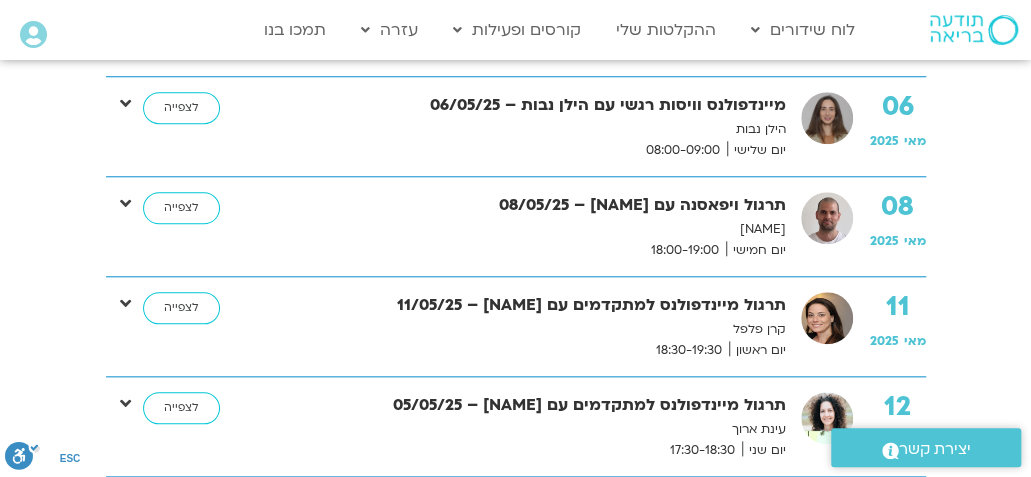scroll, scrollTop: 706, scrollLeft: 0, axis: vertical 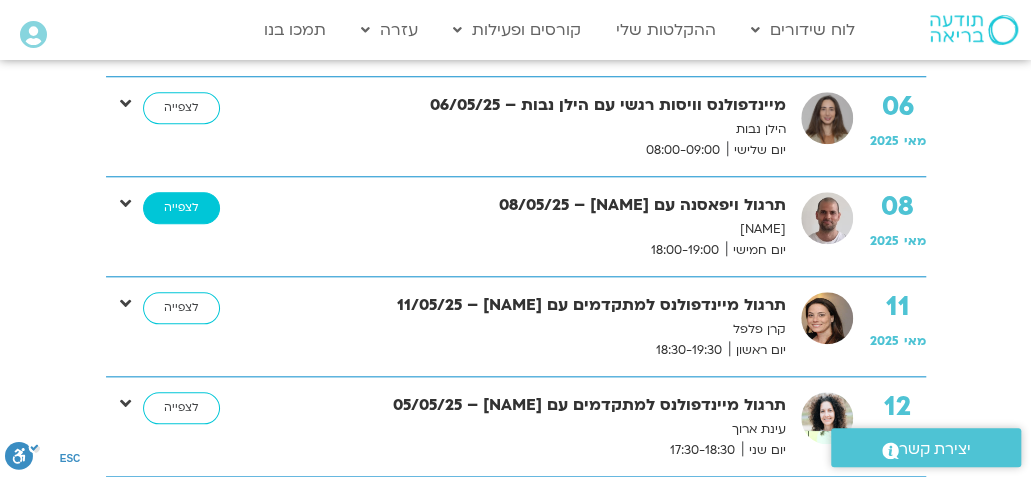 click on "לצפייה" at bounding box center [181, 208] 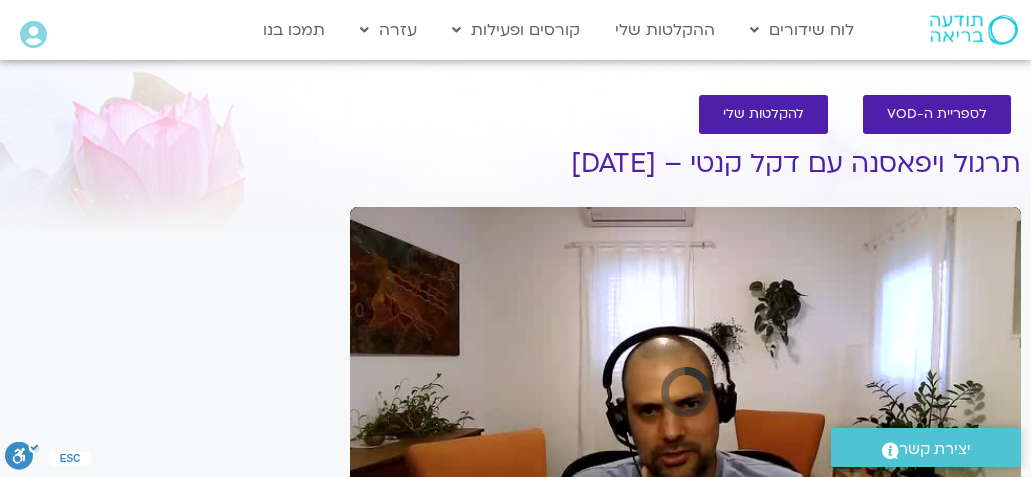 scroll, scrollTop: 252, scrollLeft: 0, axis: vertical 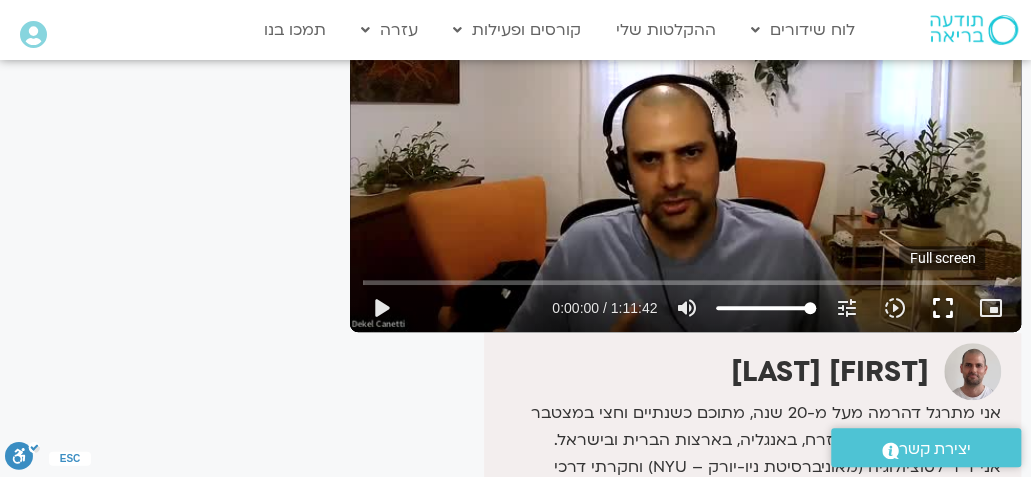 click on "fullscreen" at bounding box center (942, 308) 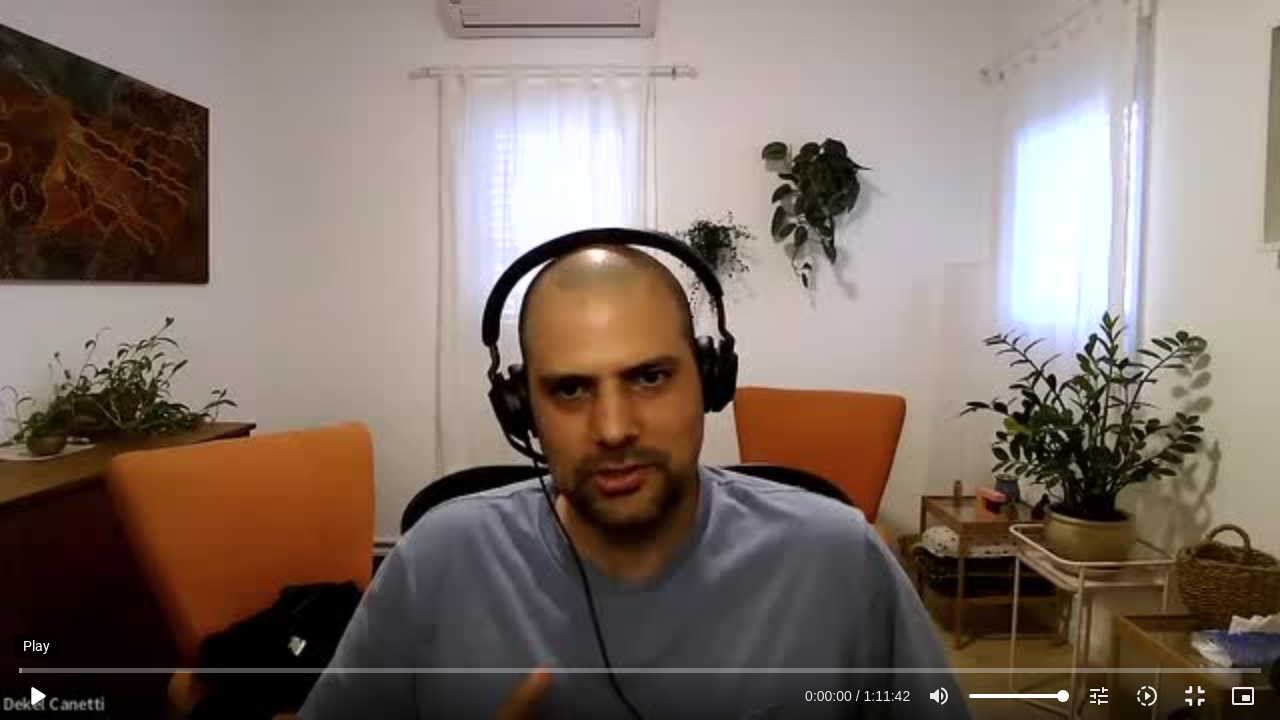 click on "play_arrow" at bounding box center [37, 696] 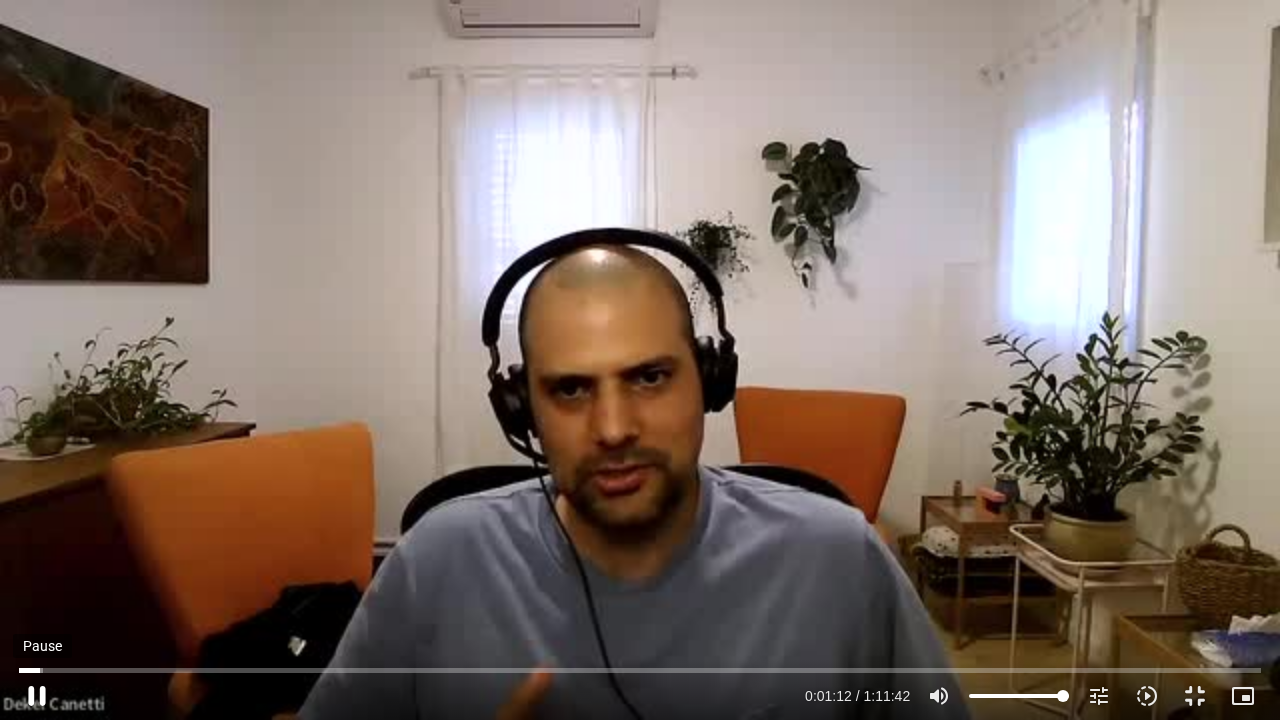 type on "72.820867" 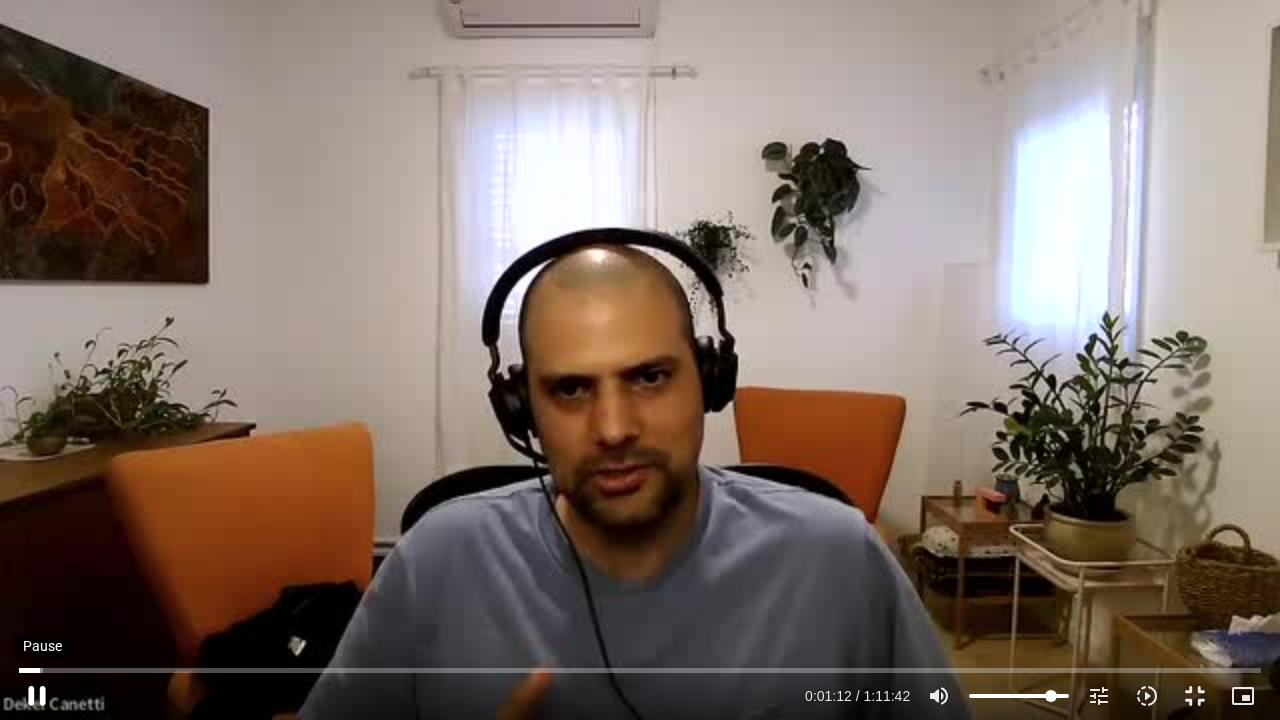 type on "80.4569128787879" 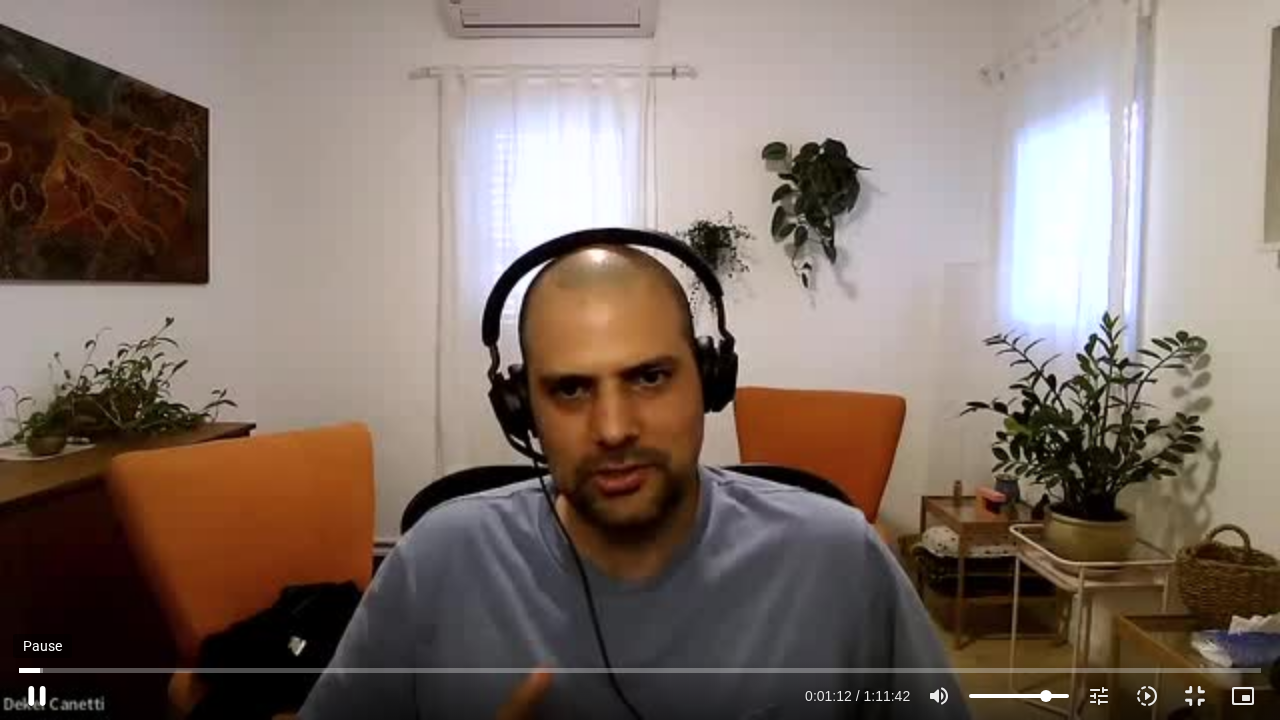 type on "72.948511" 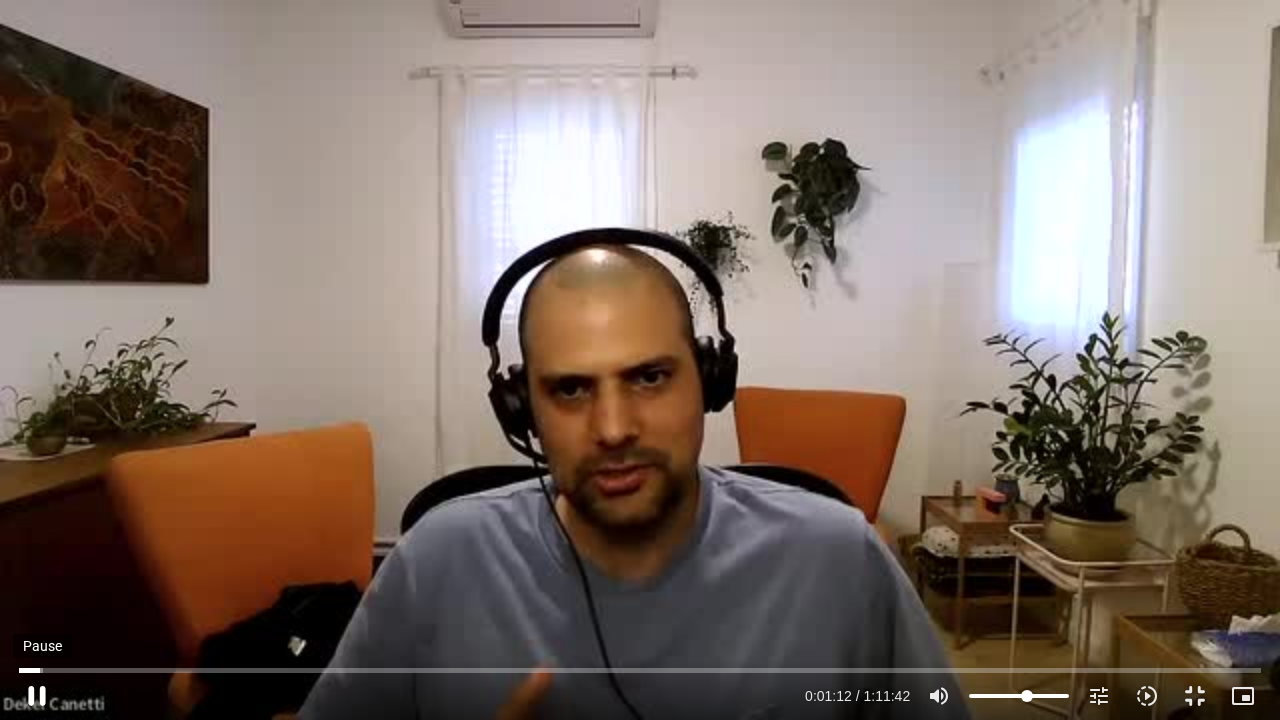 type on "[NUMBER]" 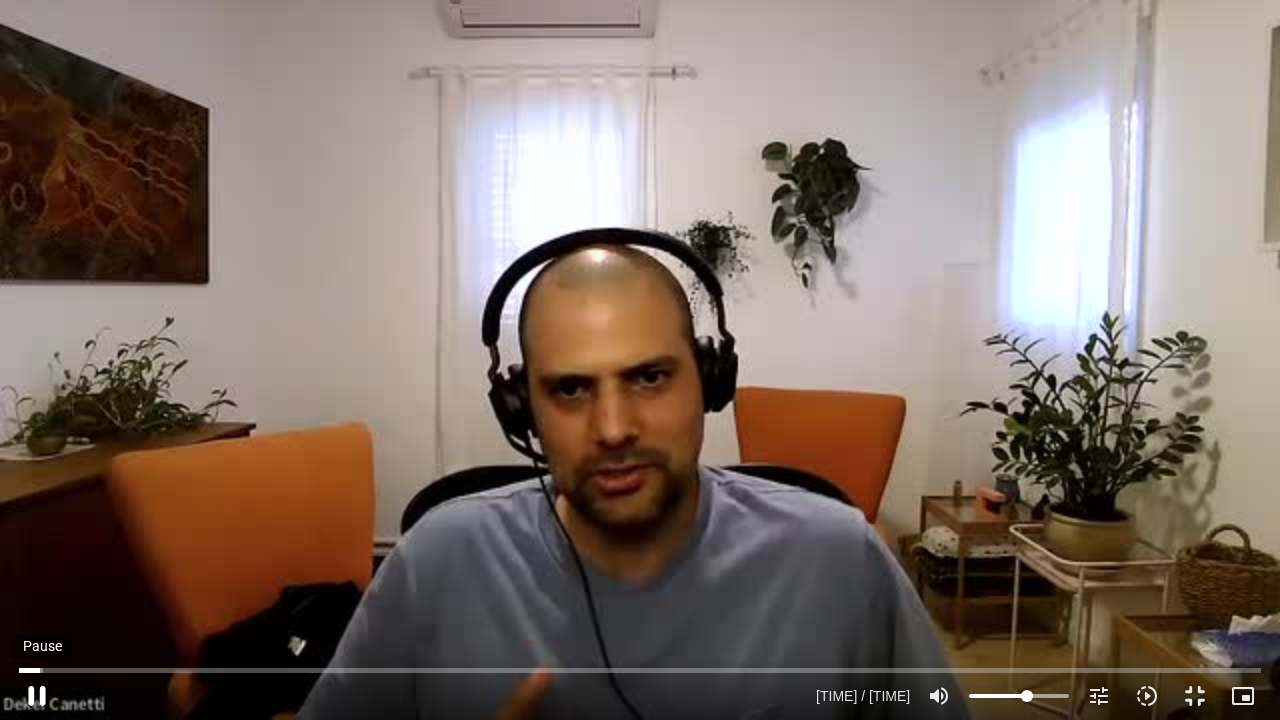 type on "[NUMBER]" 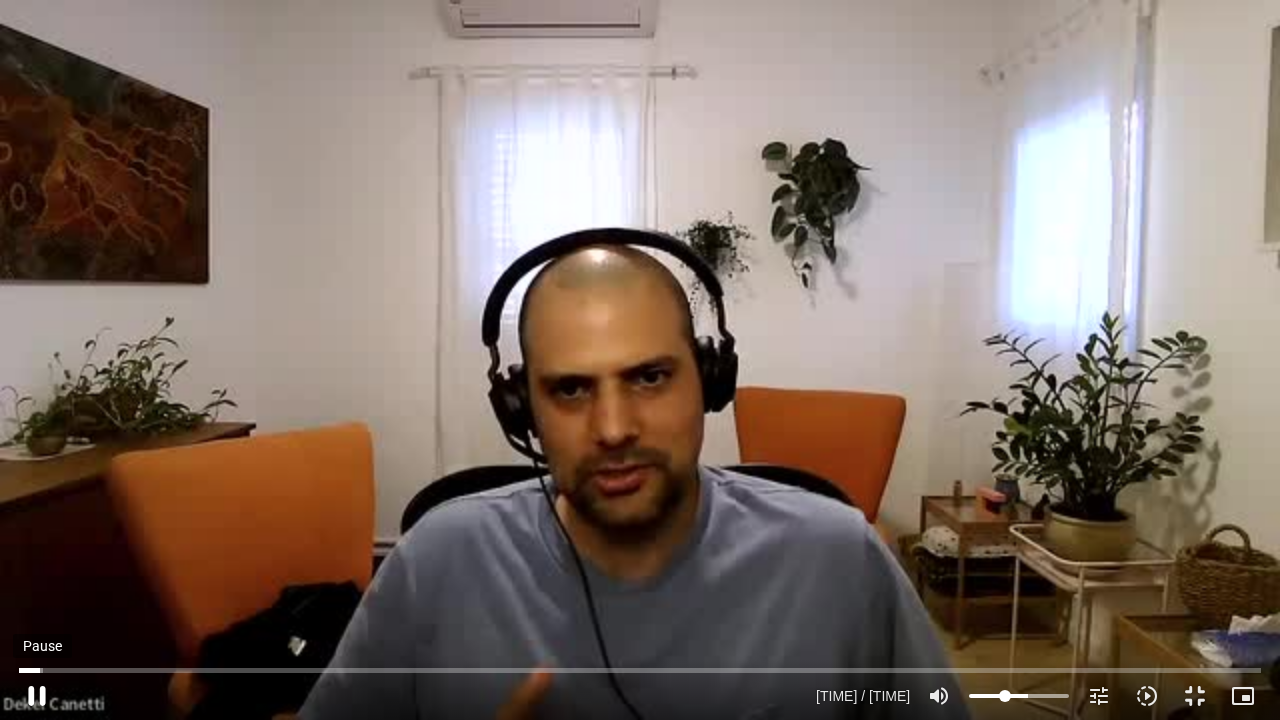 type on "[NUMBER]" 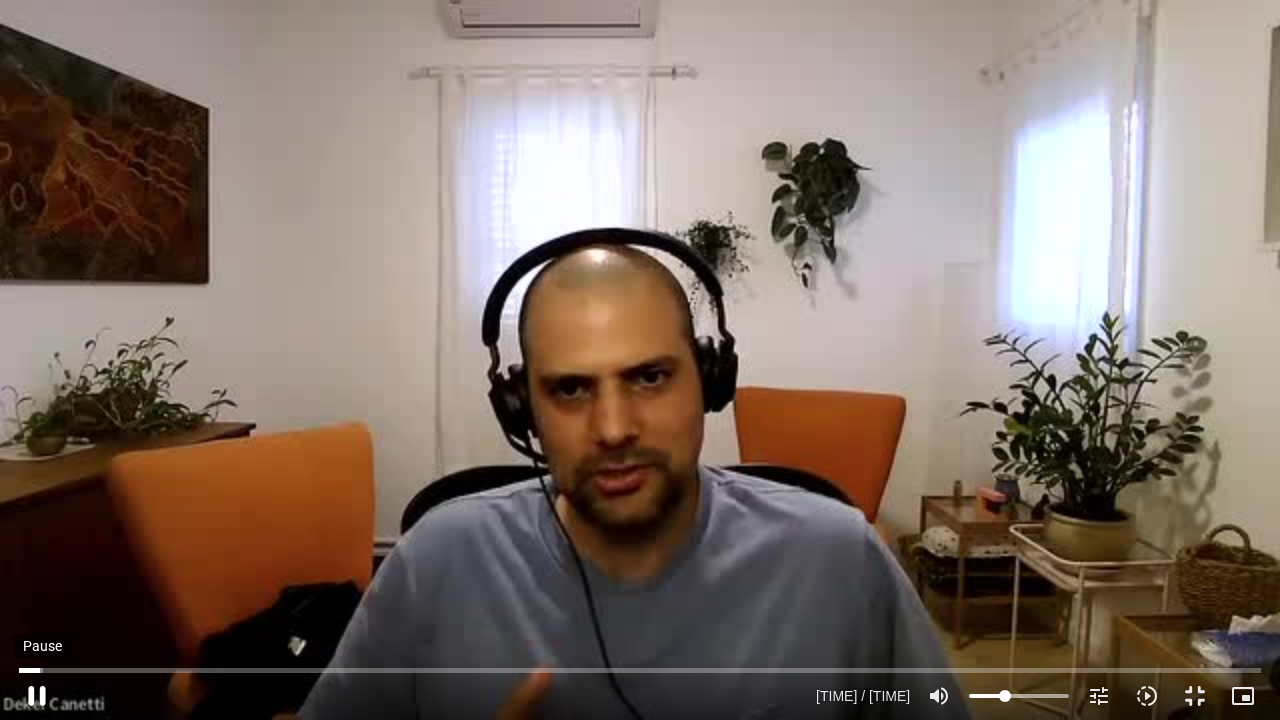 type on "73.462967" 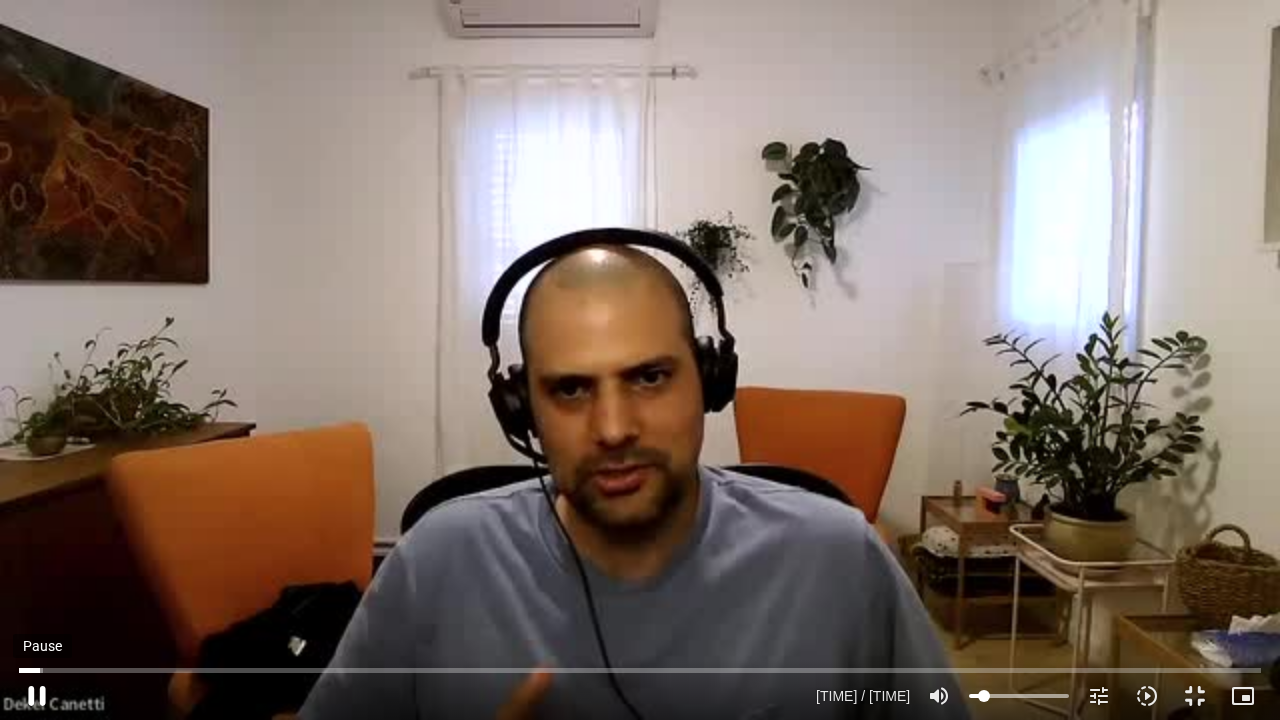 type on "73.590438" 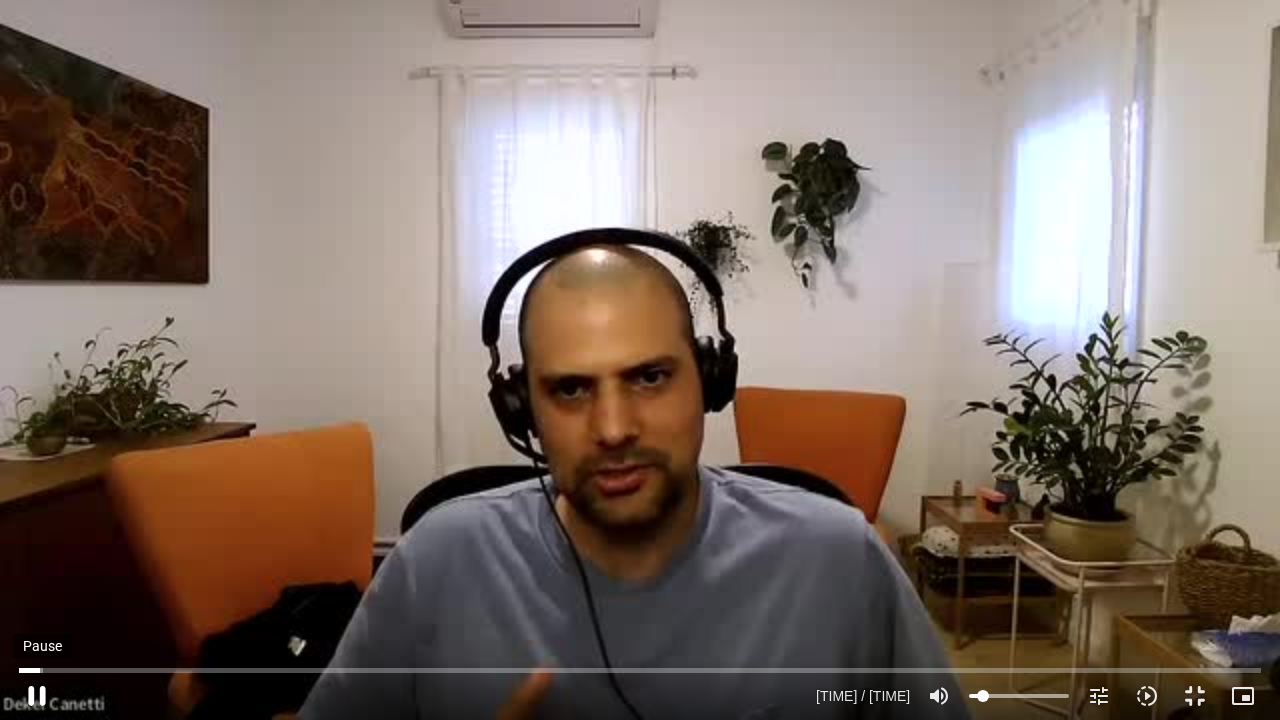 type on "[NUMBER]" 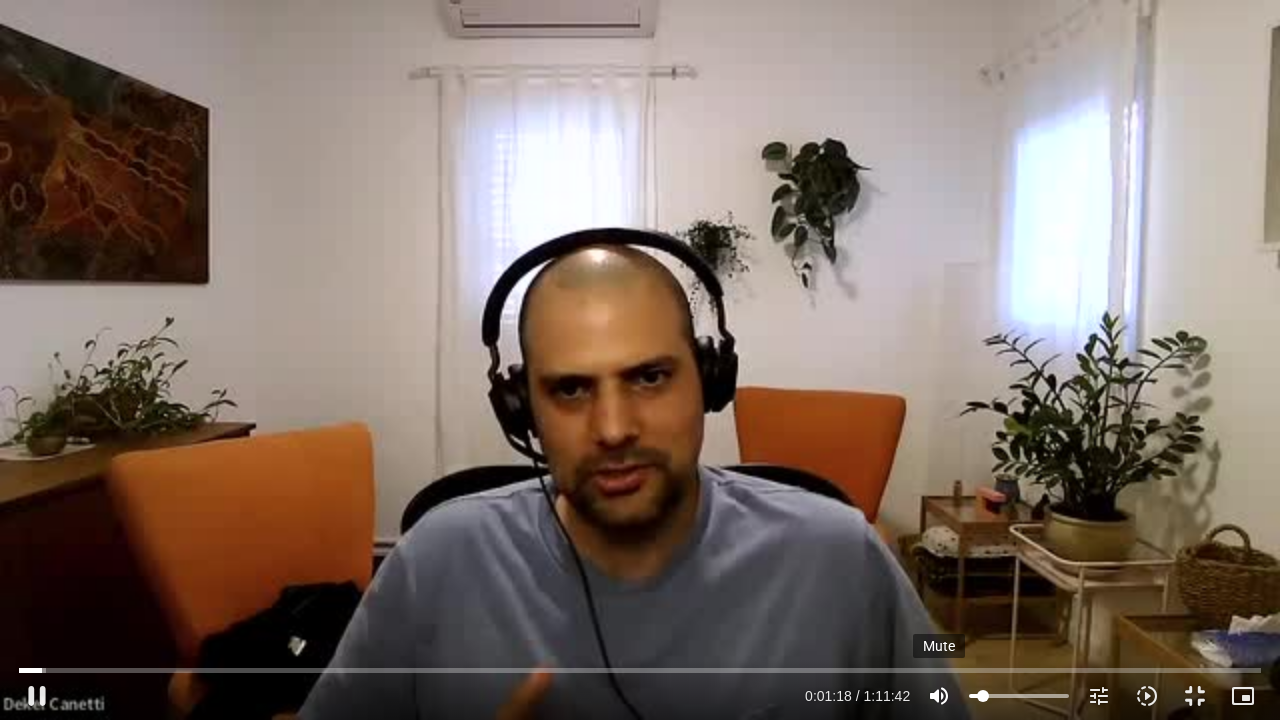click on "volume_up" at bounding box center (939, 696) 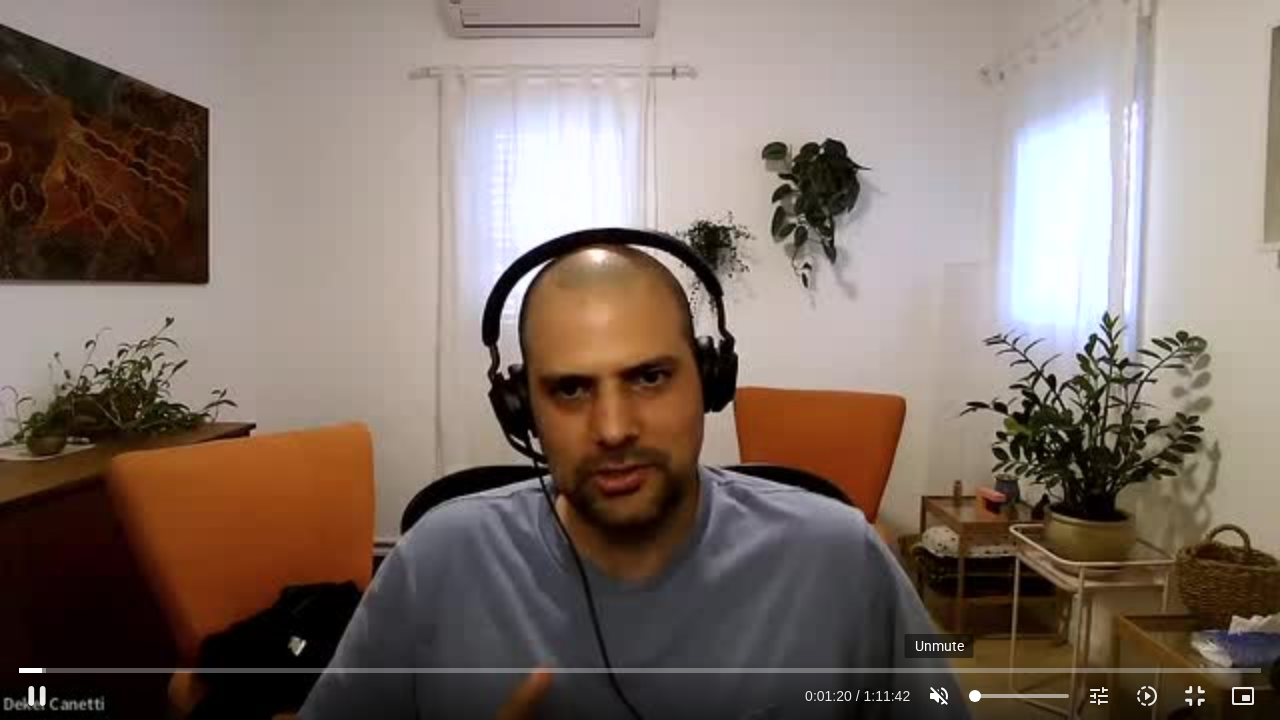 click on "volume_off" at bounding box center (939, 696) 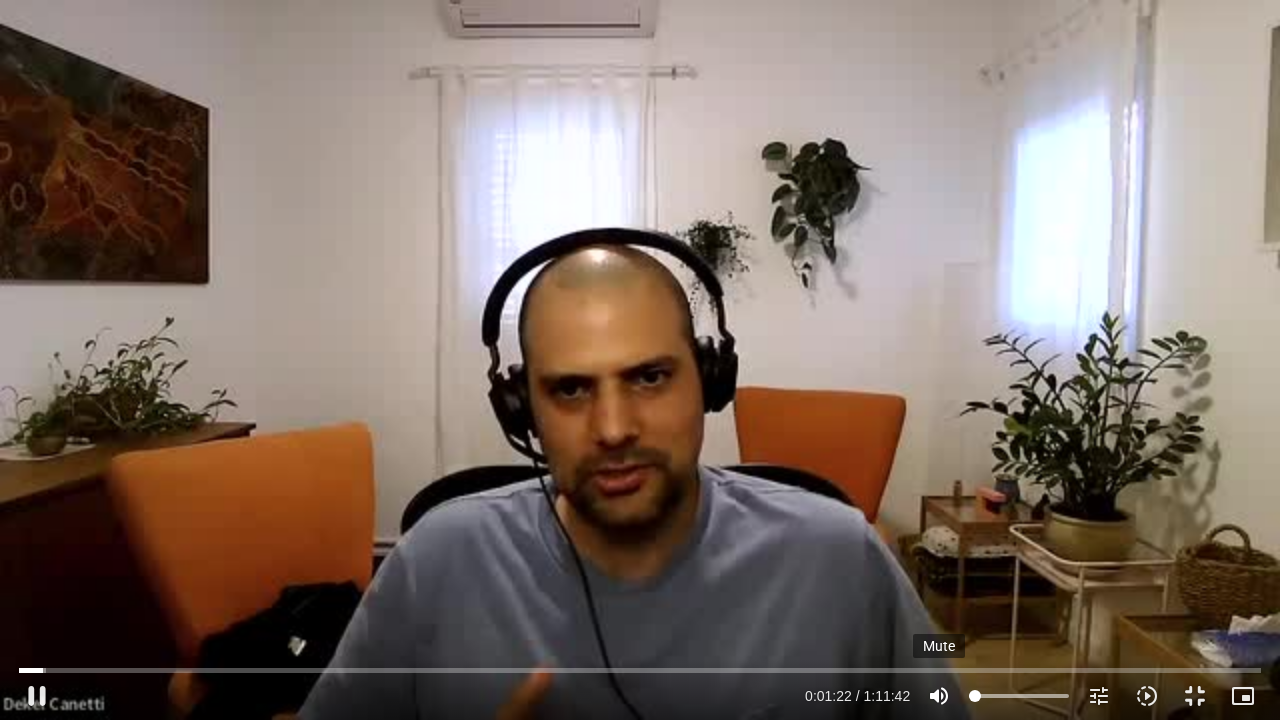 click on "volume_up" at bounding box center (939, 696) 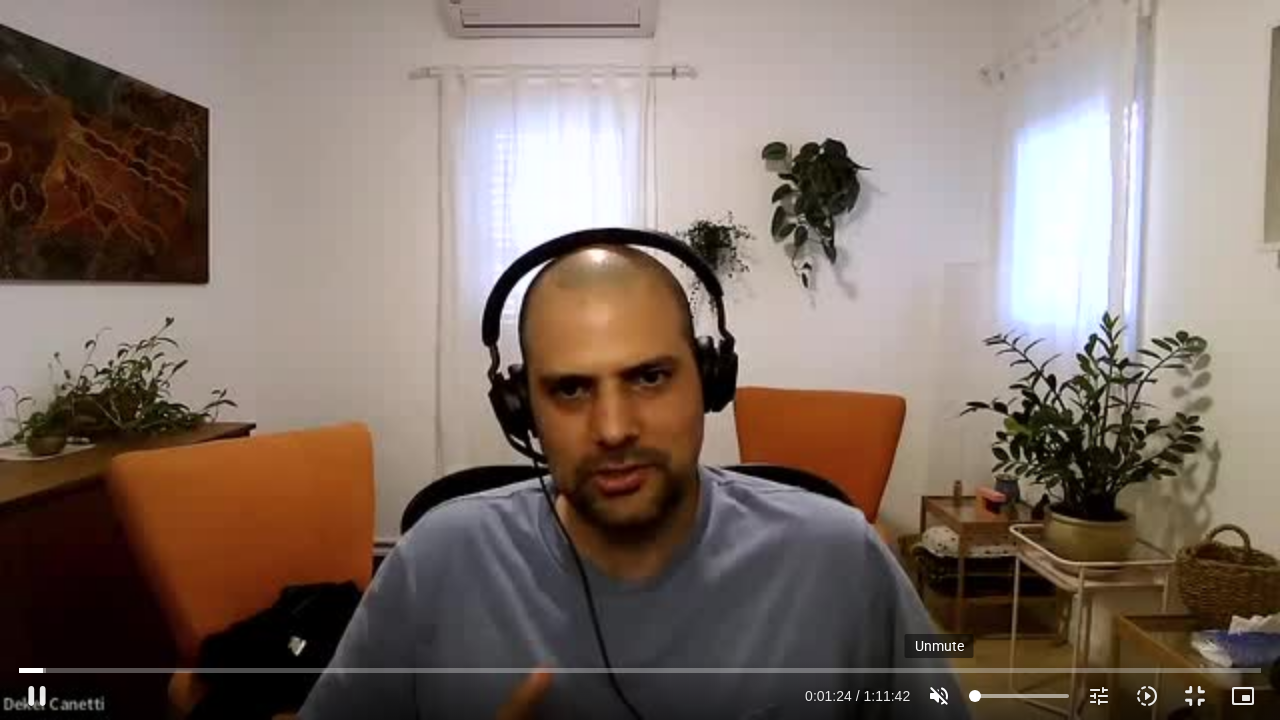 click on "volume_off" at bounding box center (939, 696) 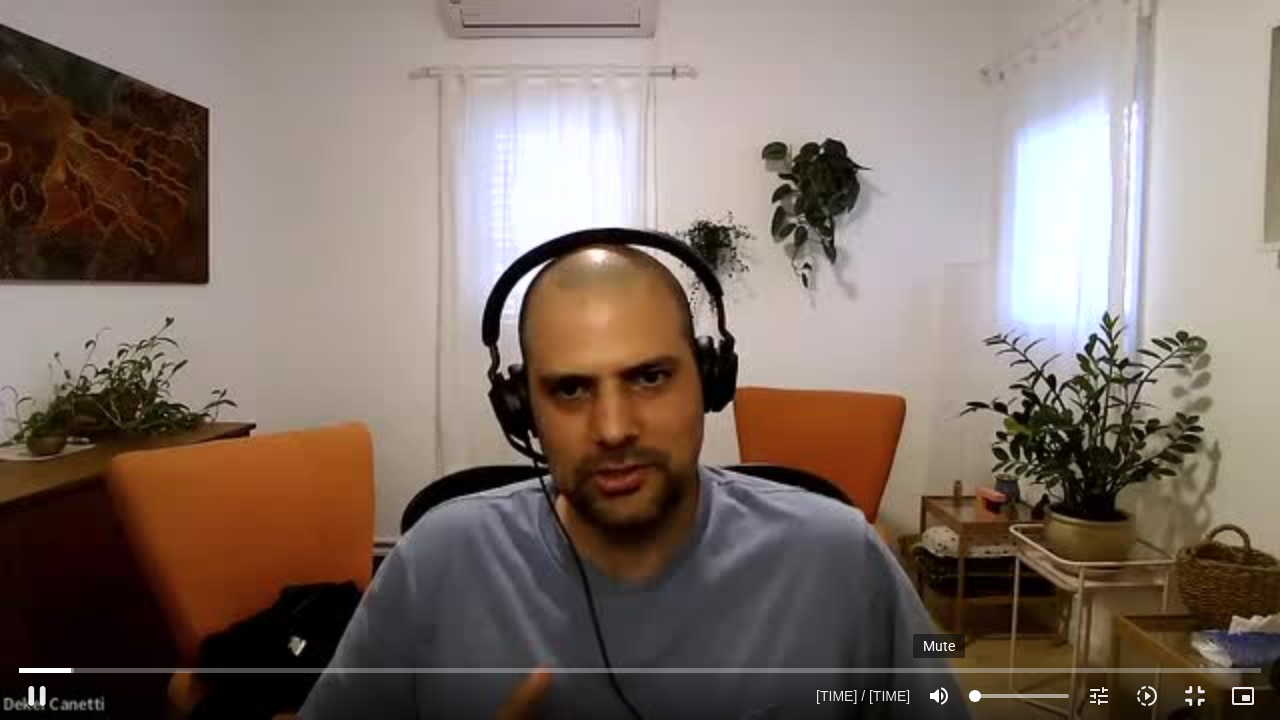 type on "[NUMBER]" 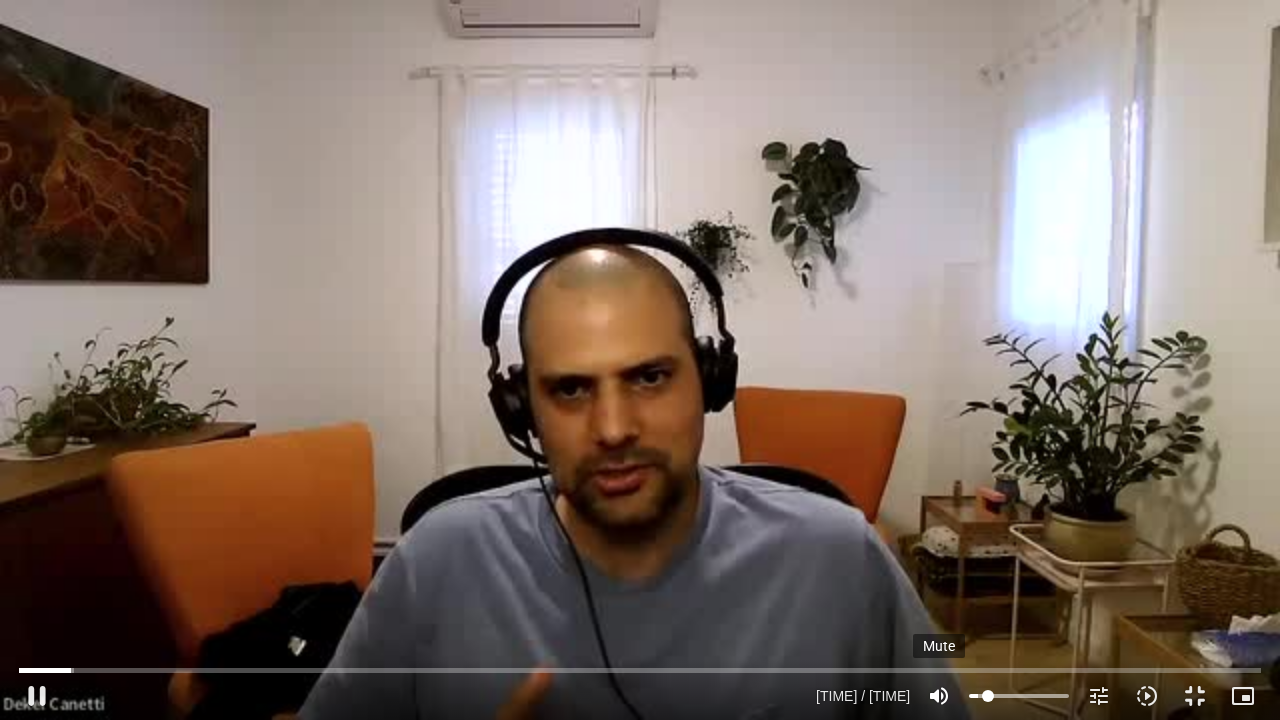 type on "[NUMBER]" 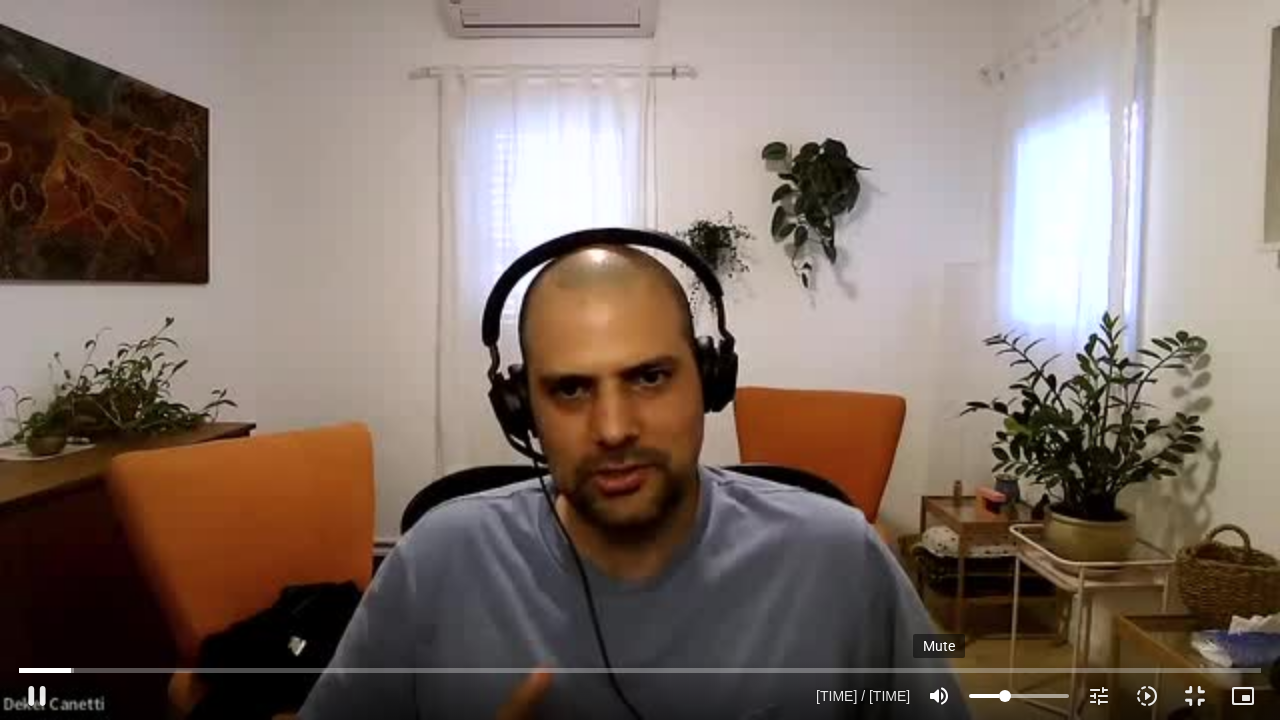 type on "38" 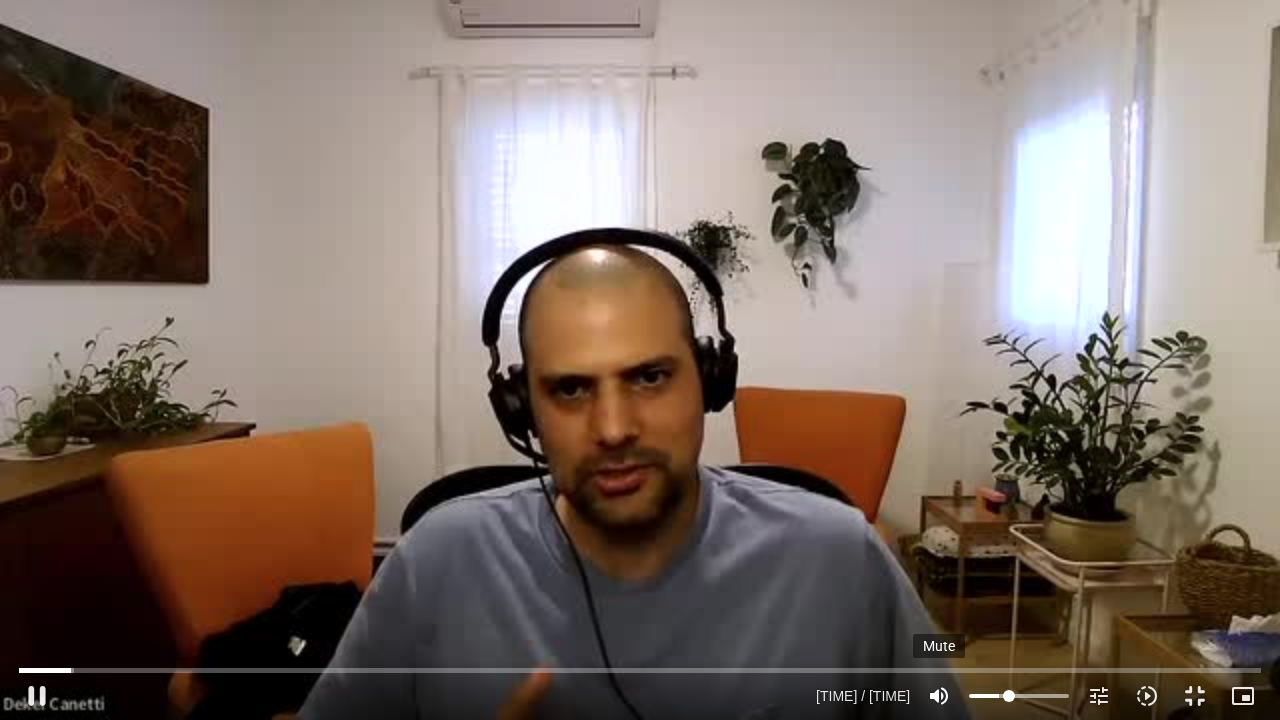 type on "[NUMBER]" 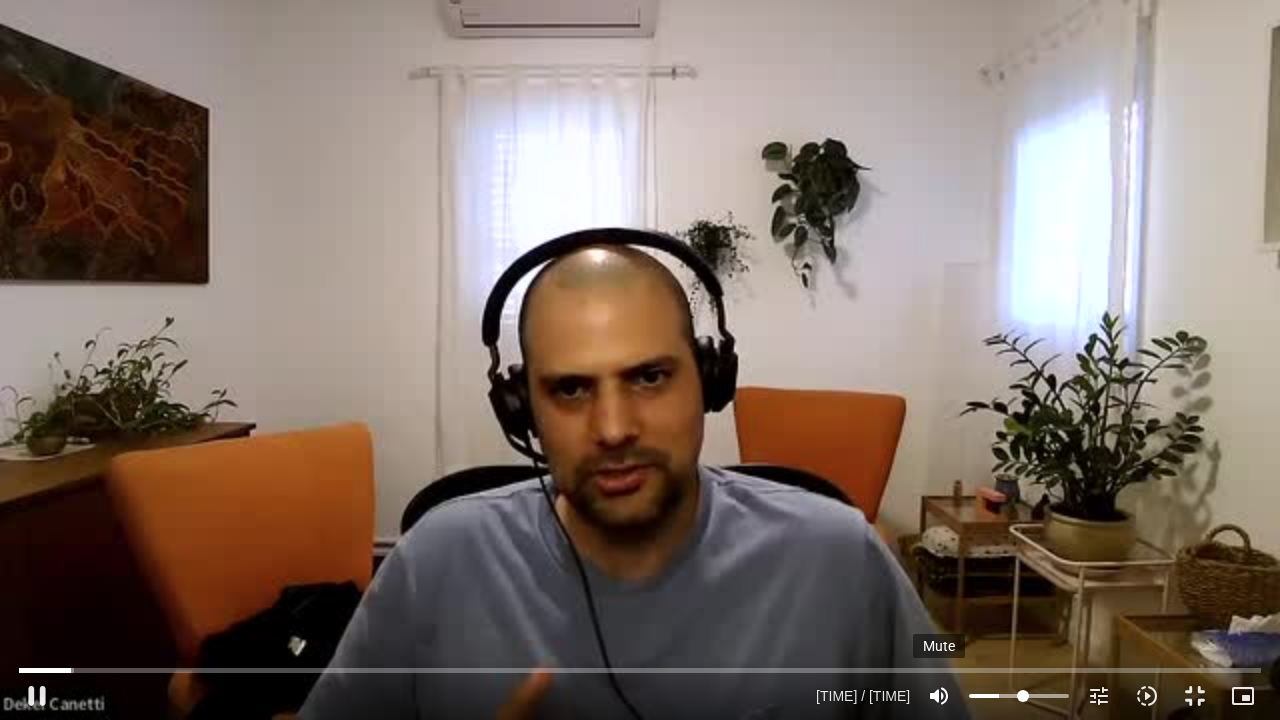 type on "55" 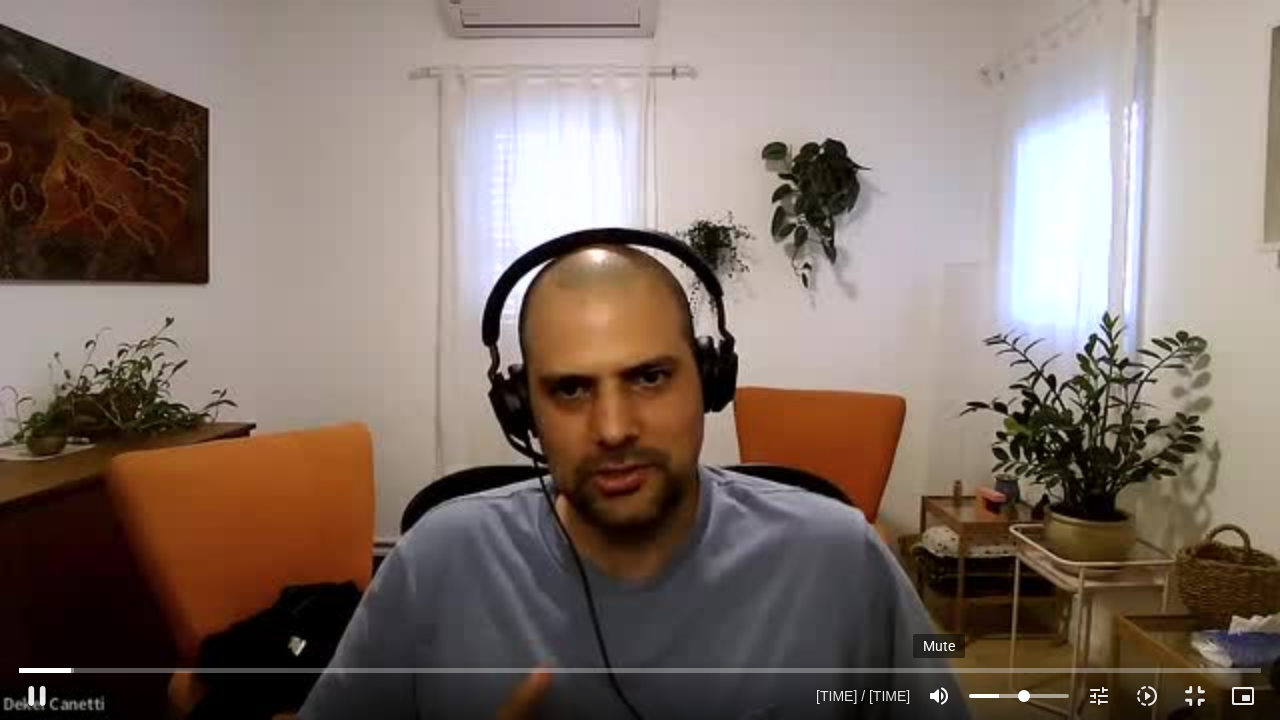 type on "[NUMBER]" 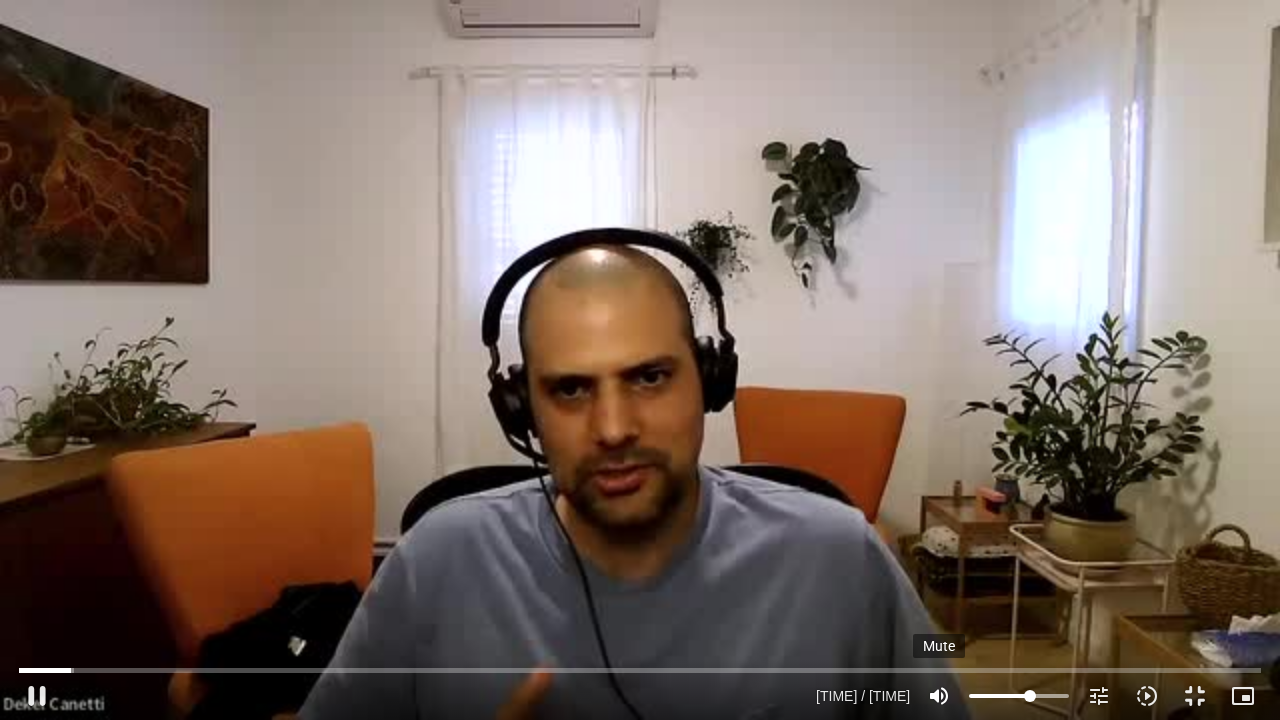type on "63" 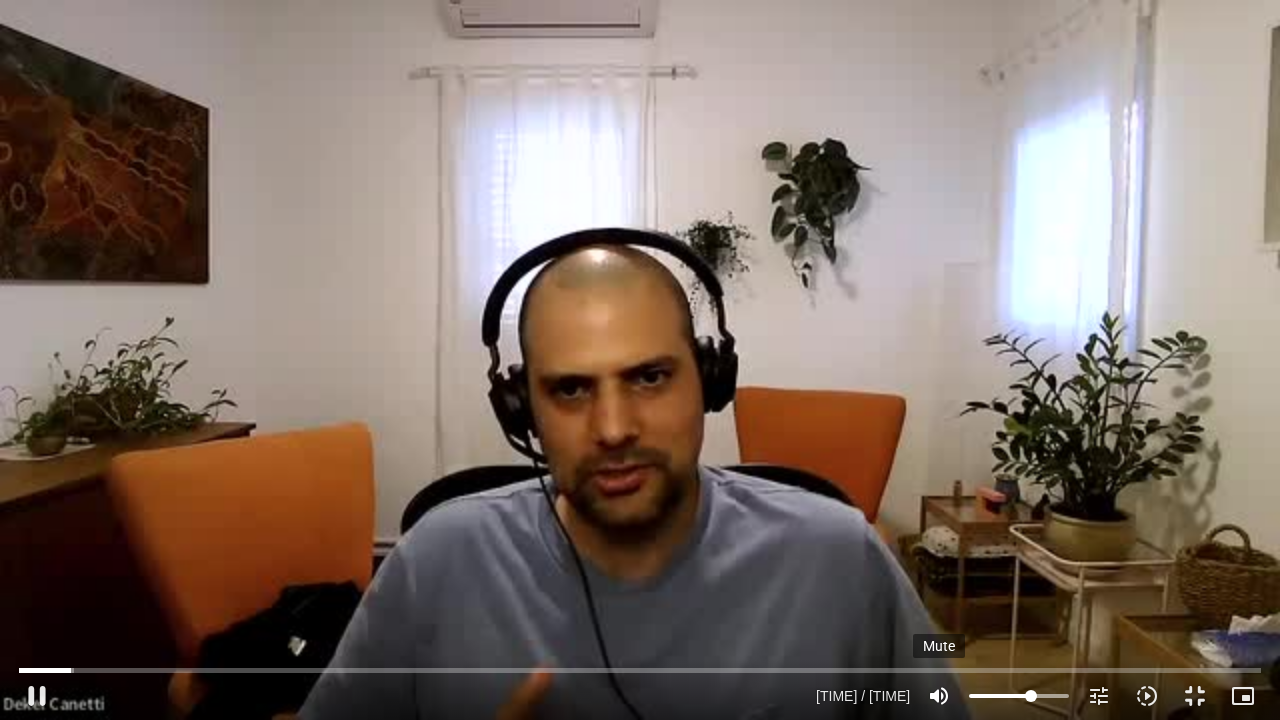type on "181.387707" 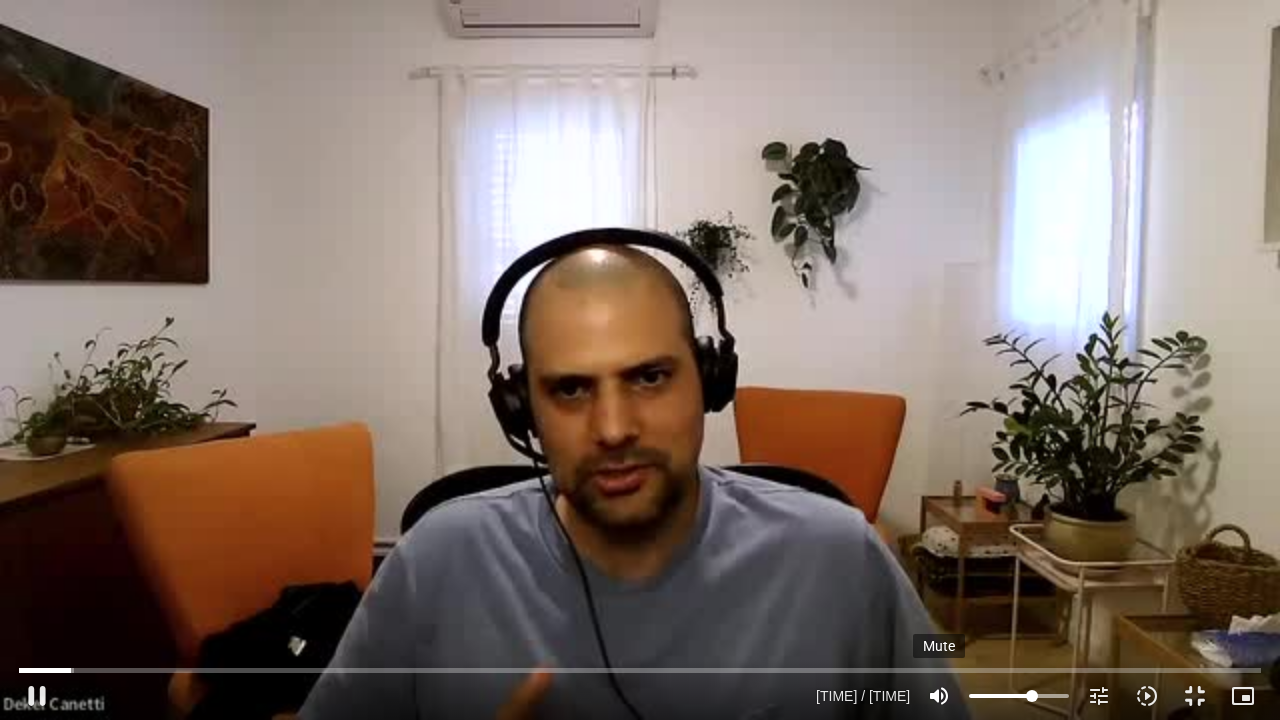 type on "[NUMBER]" 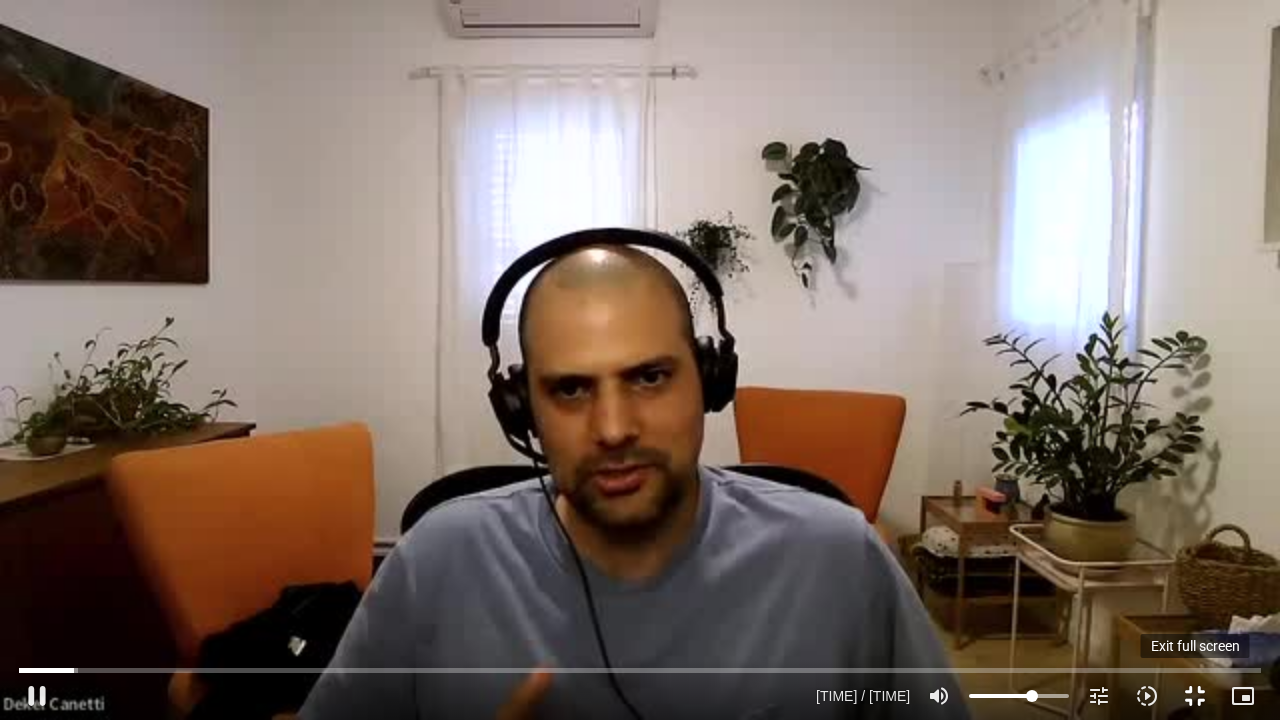 click on "fullscreen_exit" at bounding box center [1195, 696] 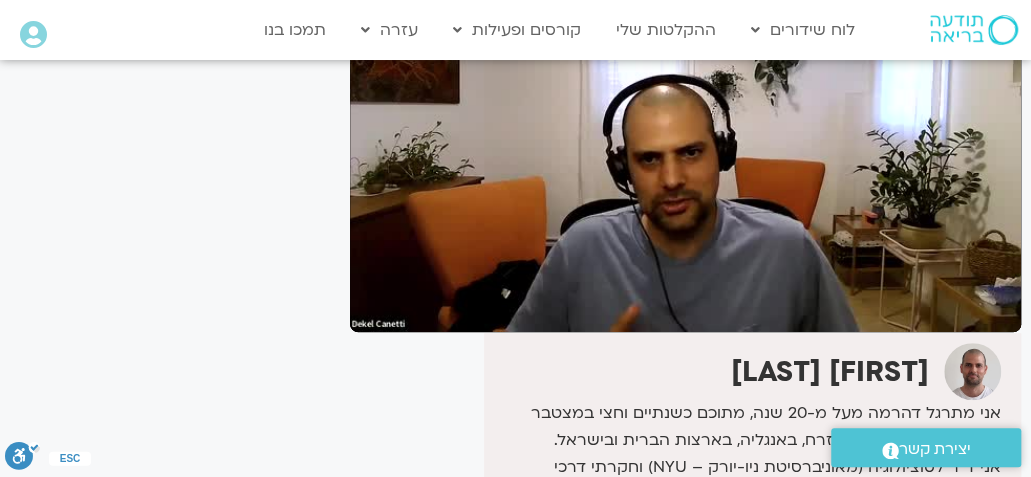 click on "It seems we can't find what you're looking for.
It seems we can't find what you're looking for." at bounding box center (170, 361) 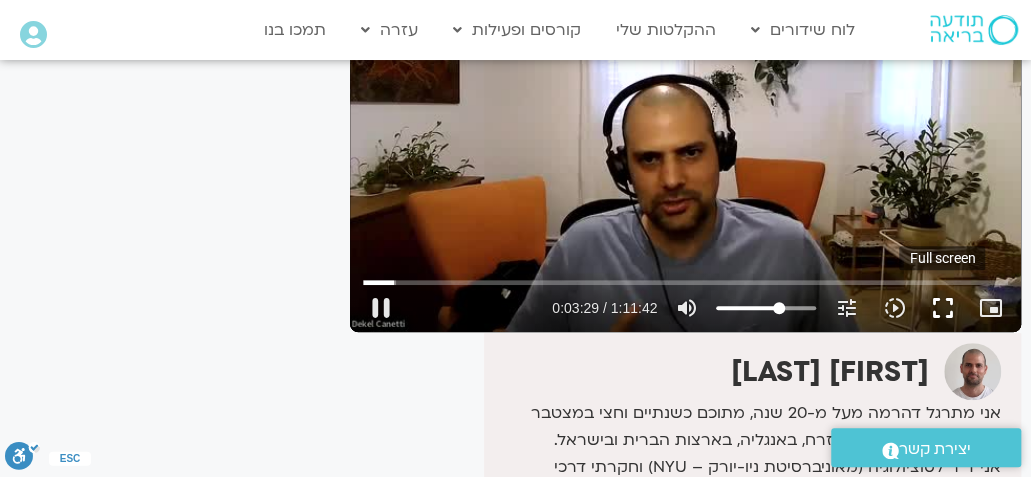 click on "fullscreen" at bounding box center [942, 308] 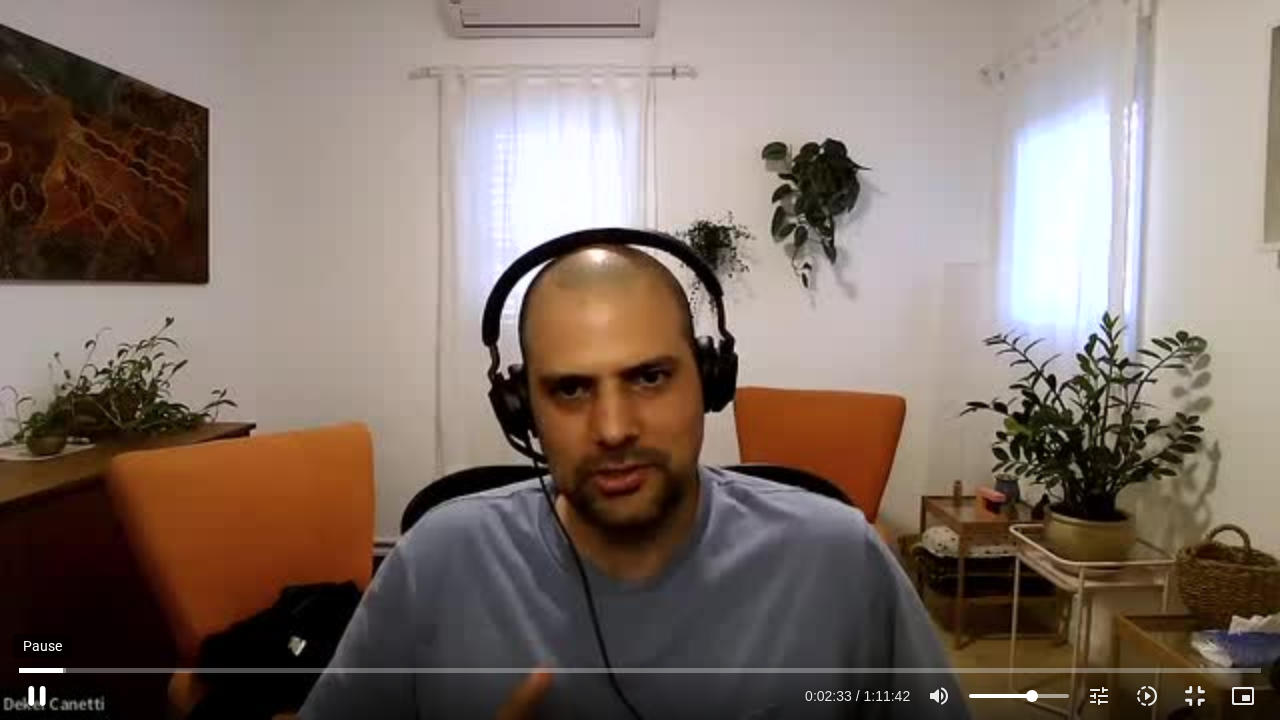 click on "pause" at bounding box center [37, 696] 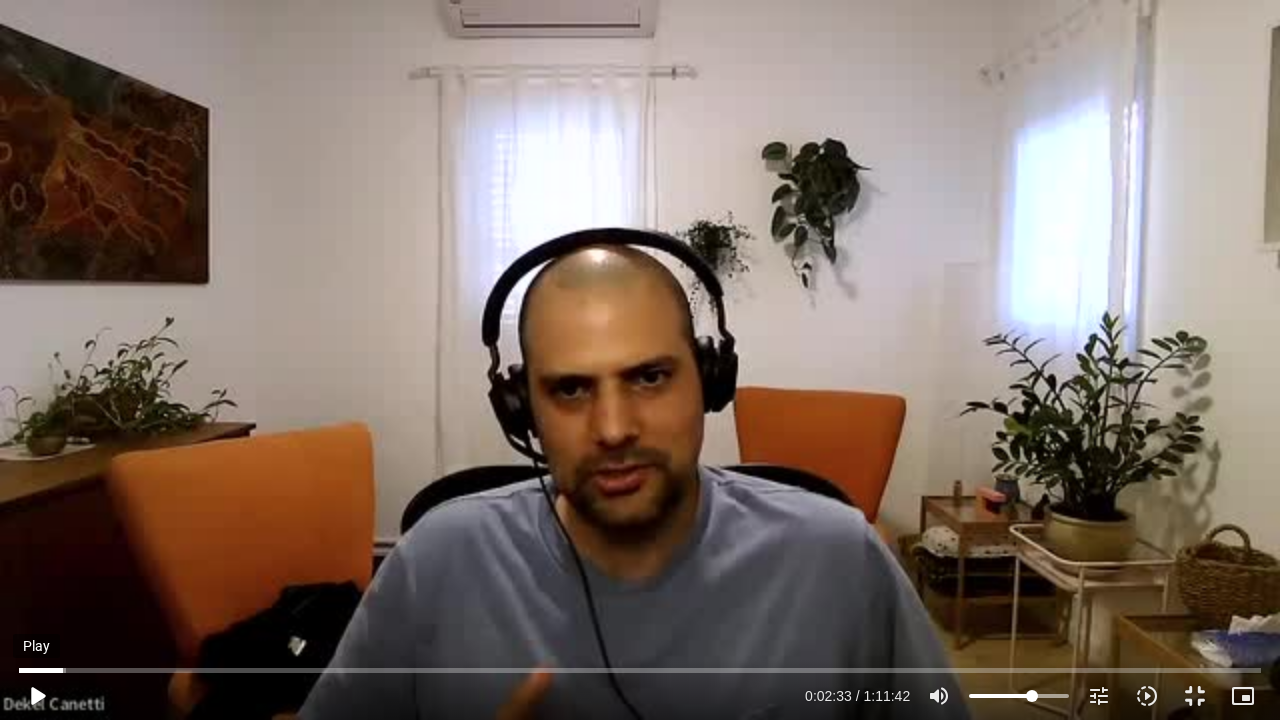 click on "play_arrow" at bounding box center [37, 696] 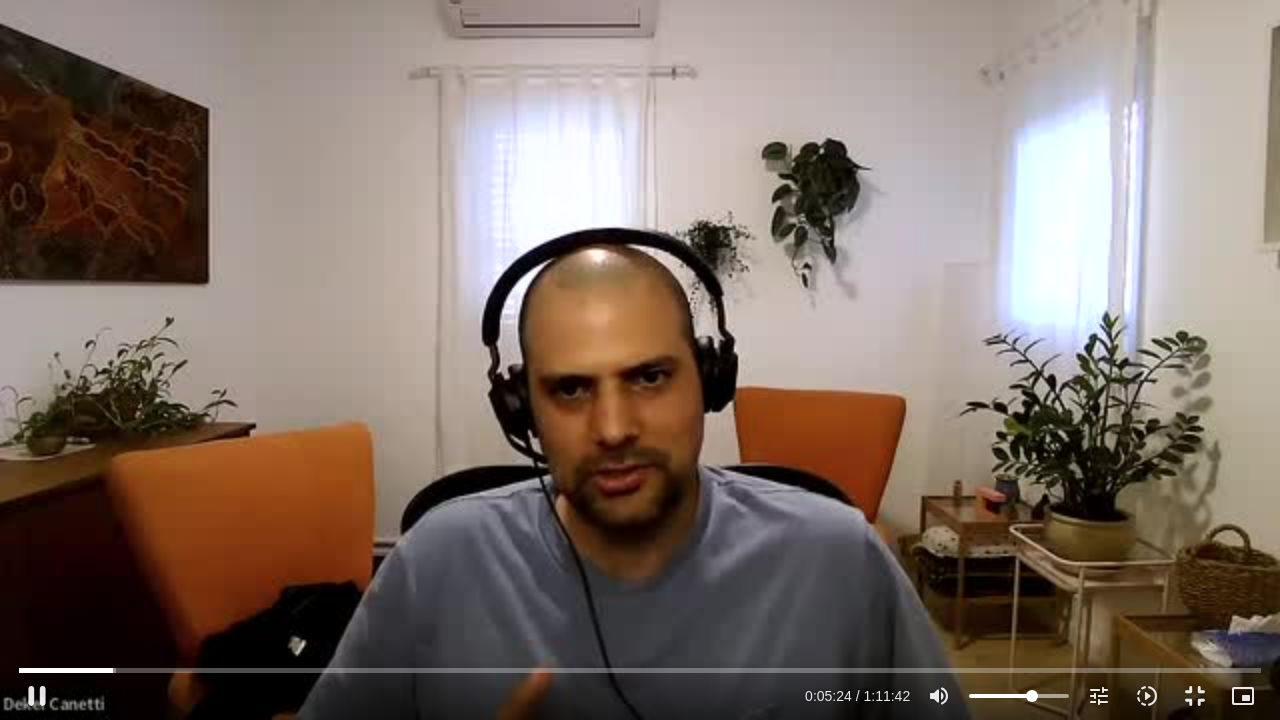 click at bounding box center (430, 696) 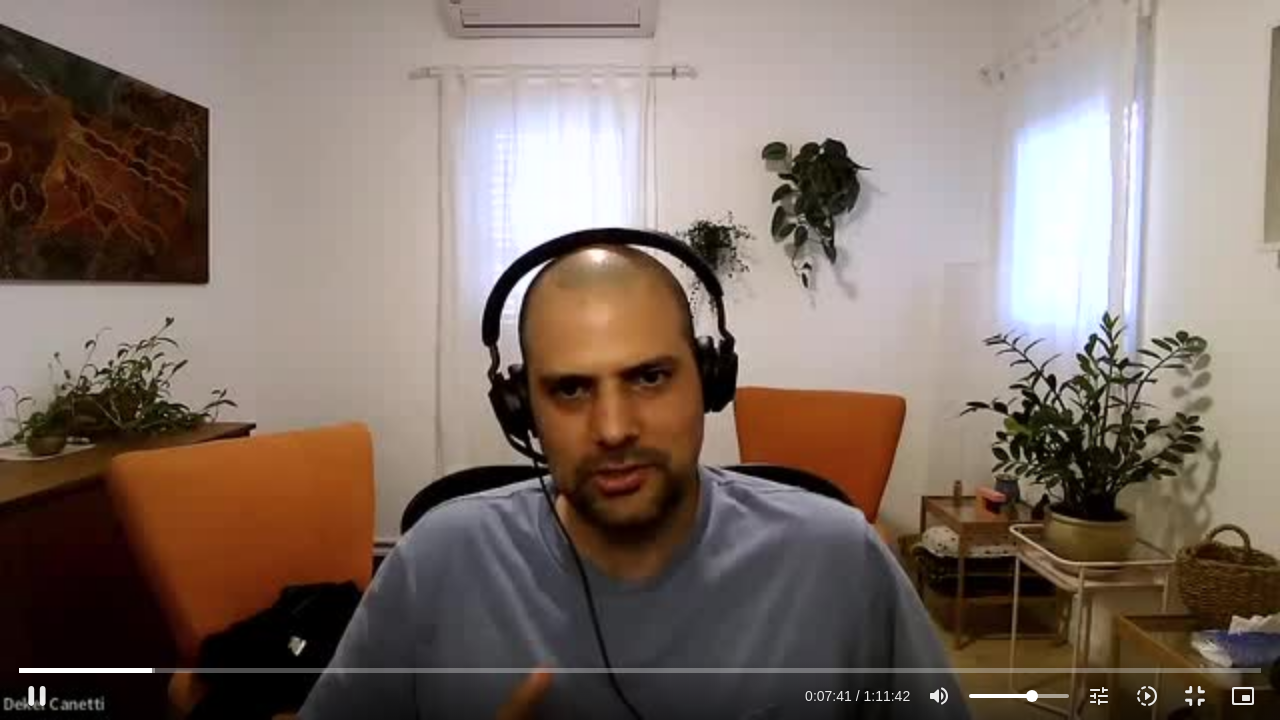 click at bounding box center [430, 696] 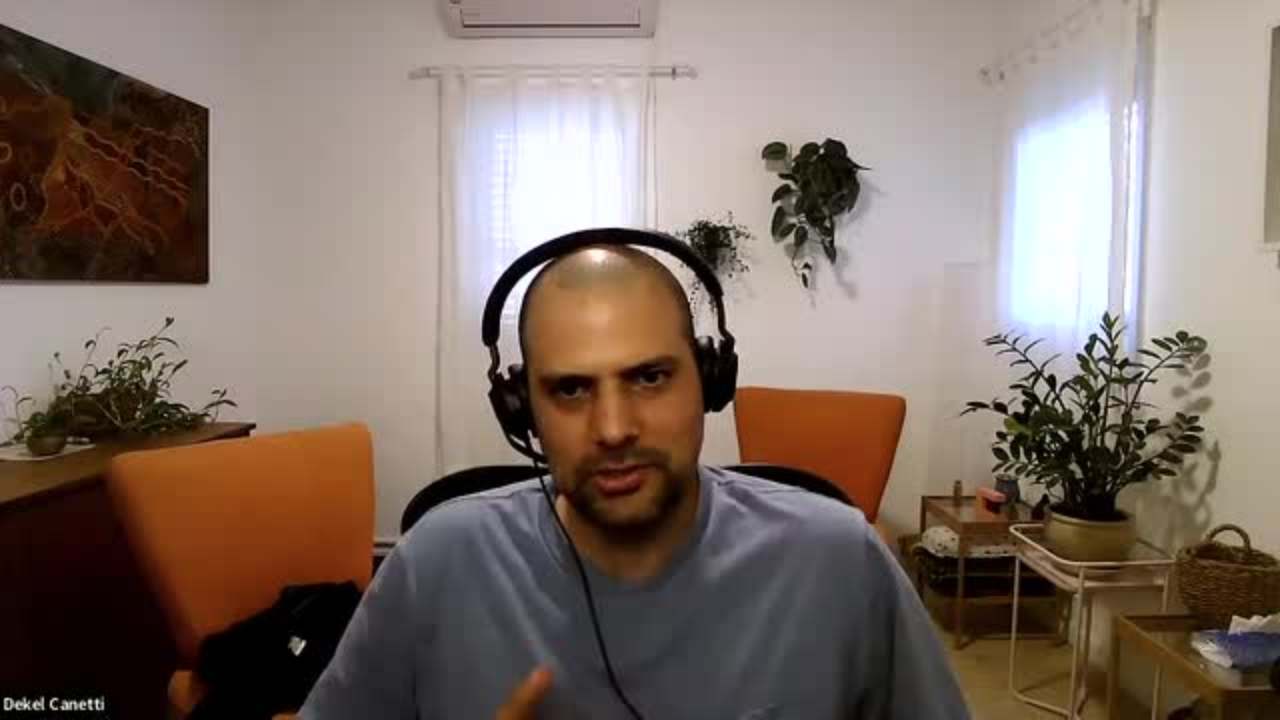 type on "[NUMBER]" 